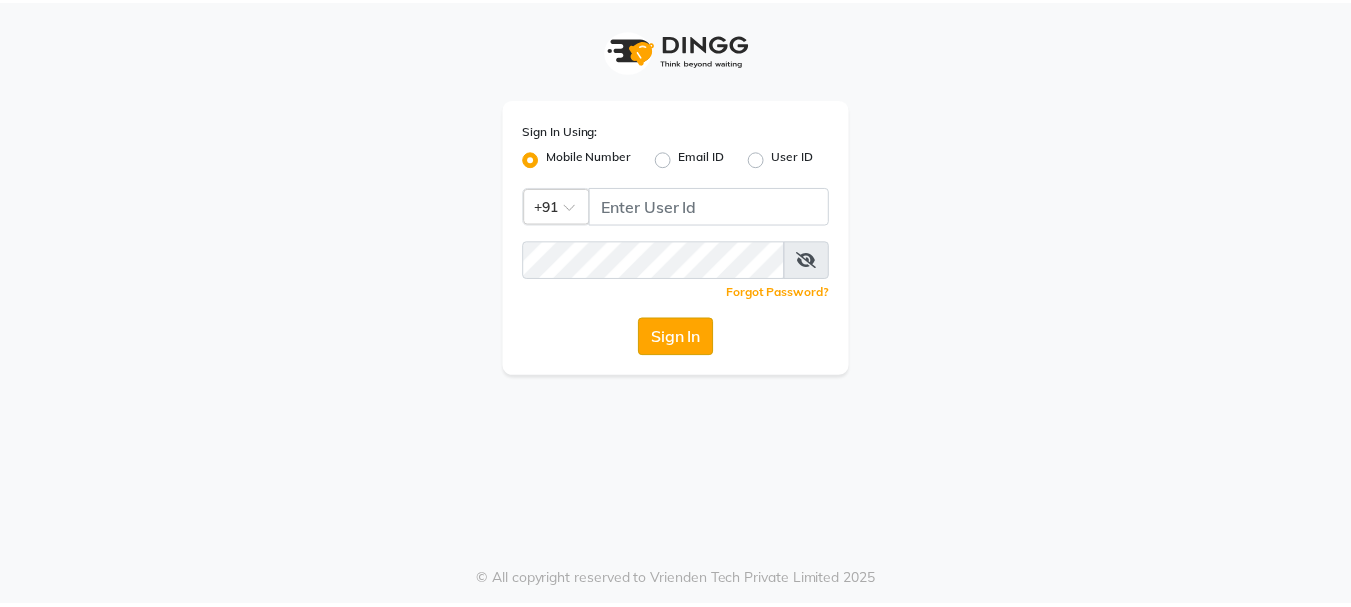 scroll, scrollTop: 0, scrollLeft: 0, axis: both 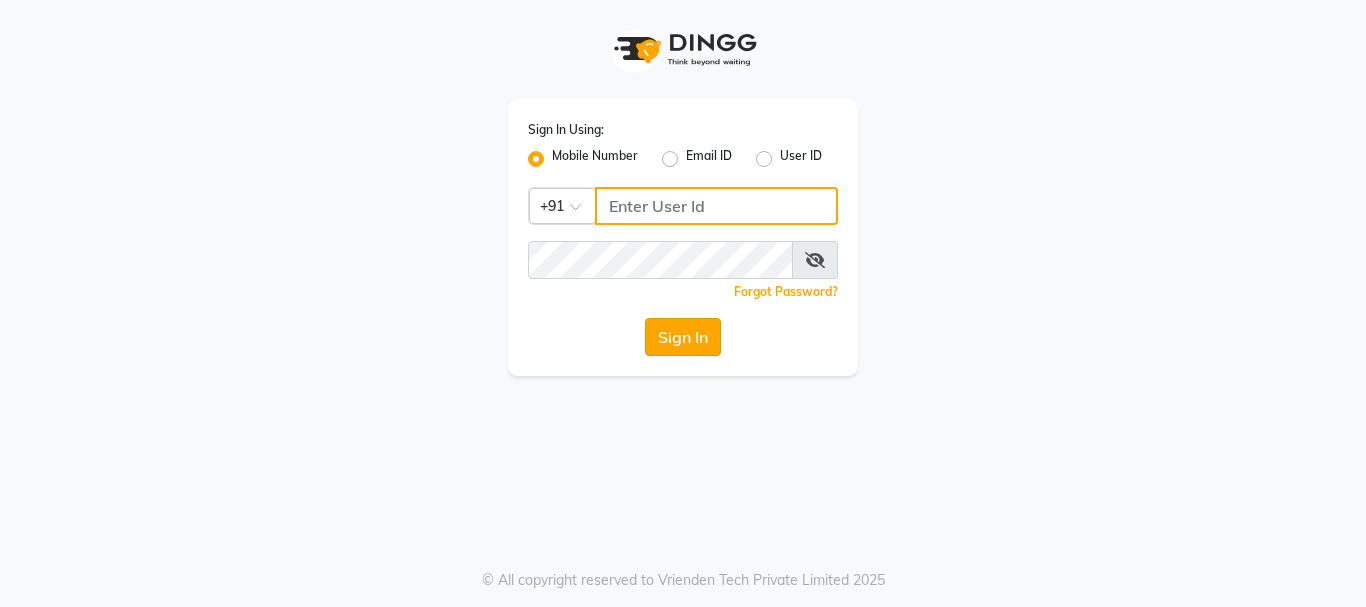 type on "[PHONE]" 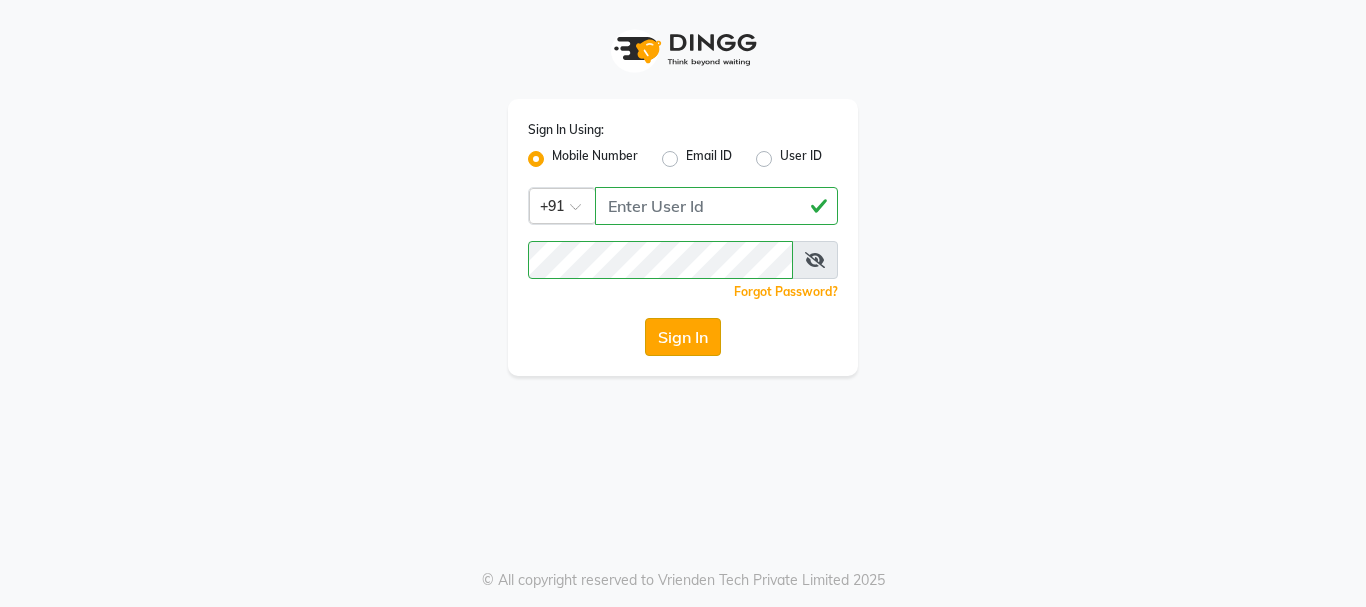 click on "Sign In" 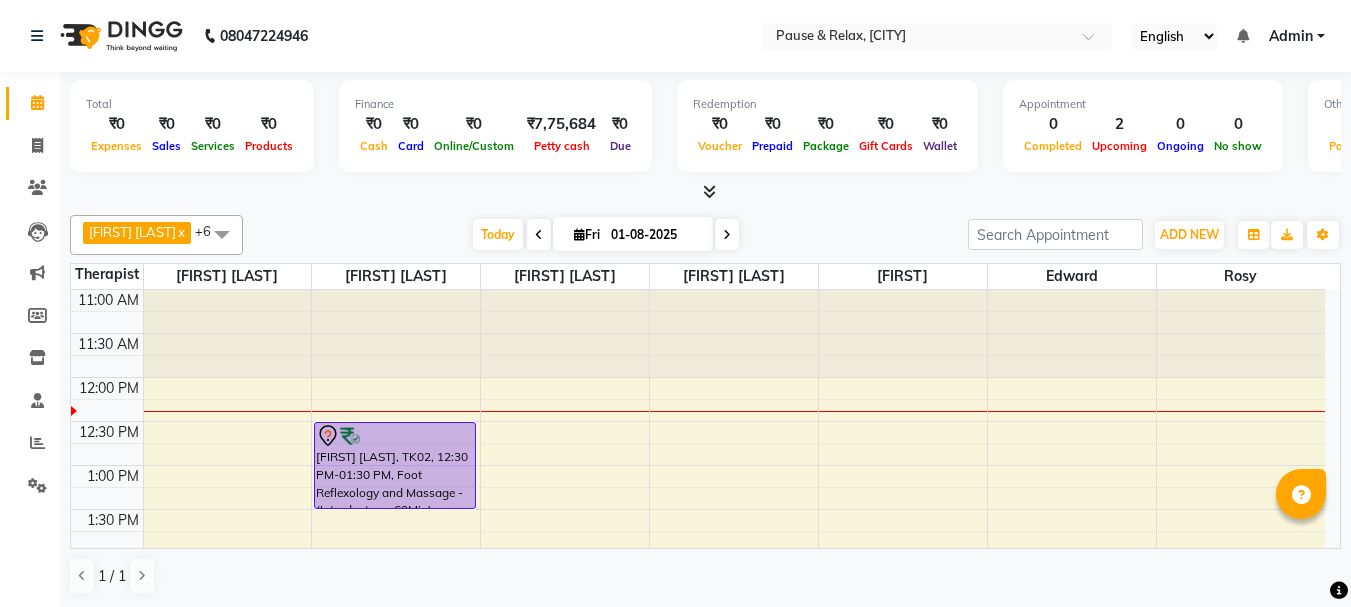 scroll, scrollTop: 0, scrollLeft: 0, axis: both 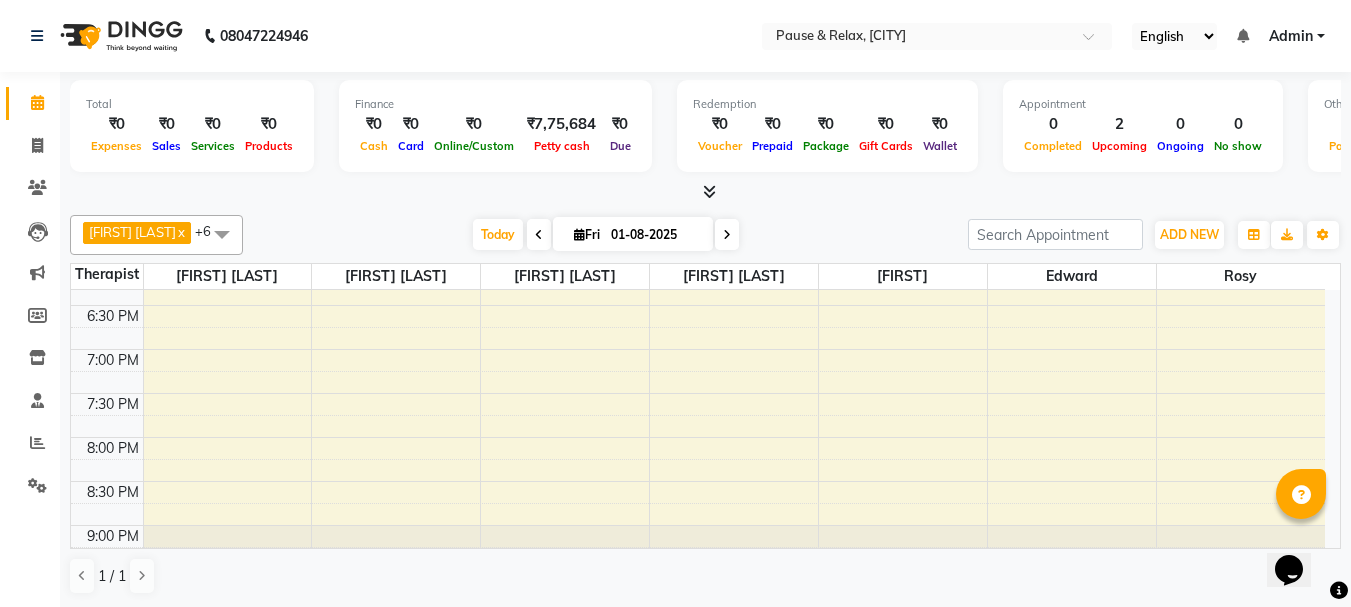 click at bounding box center [539, 234] 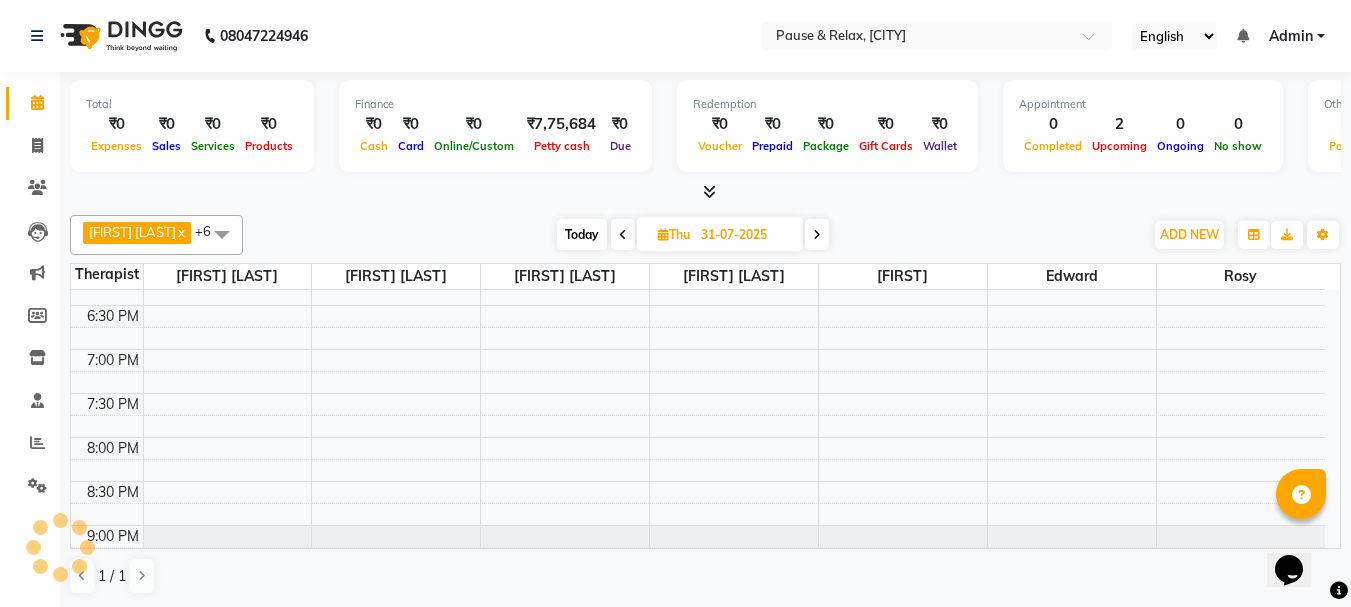 scroll, scrollTop: 89, scrollLeft: 0, axis: vertical 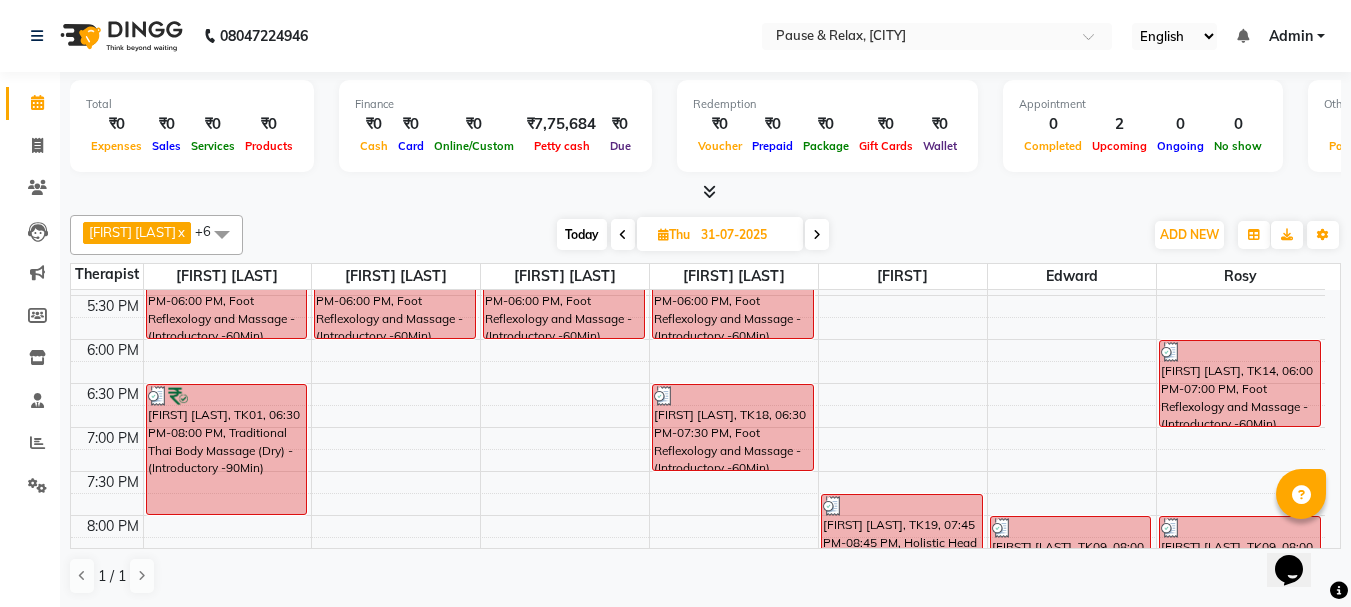 click at bounding box center (817, 235) 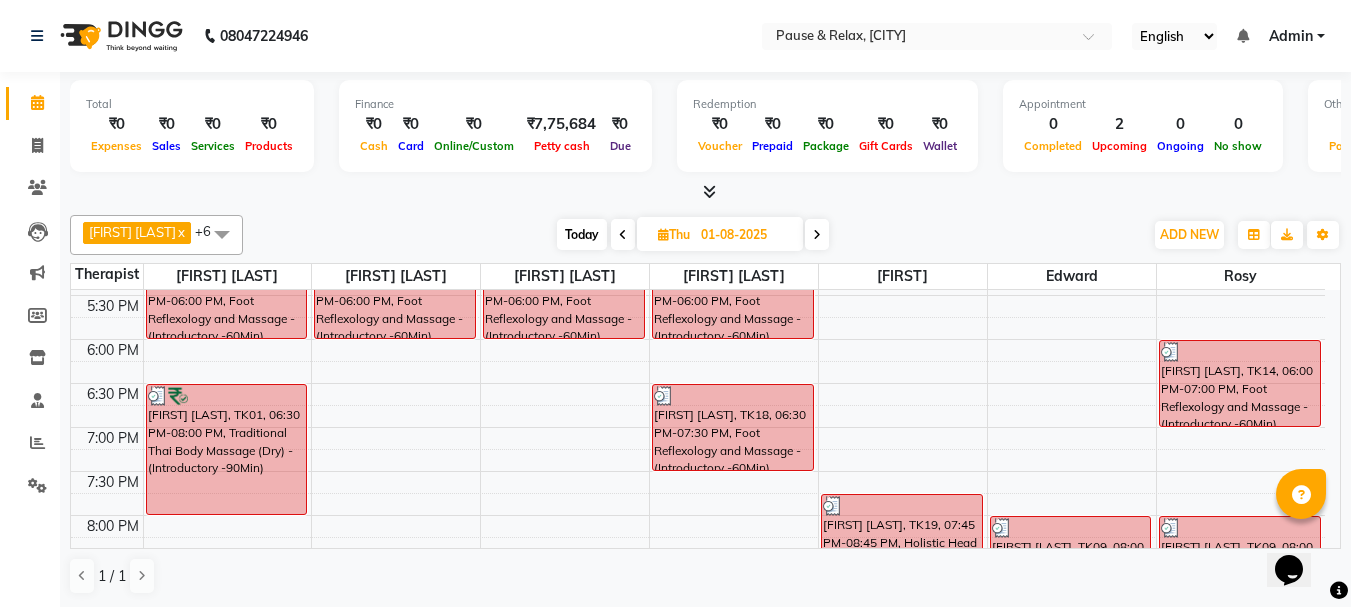 scroll, scrollTop: 89, scrollLeft: 0, axis: vertical 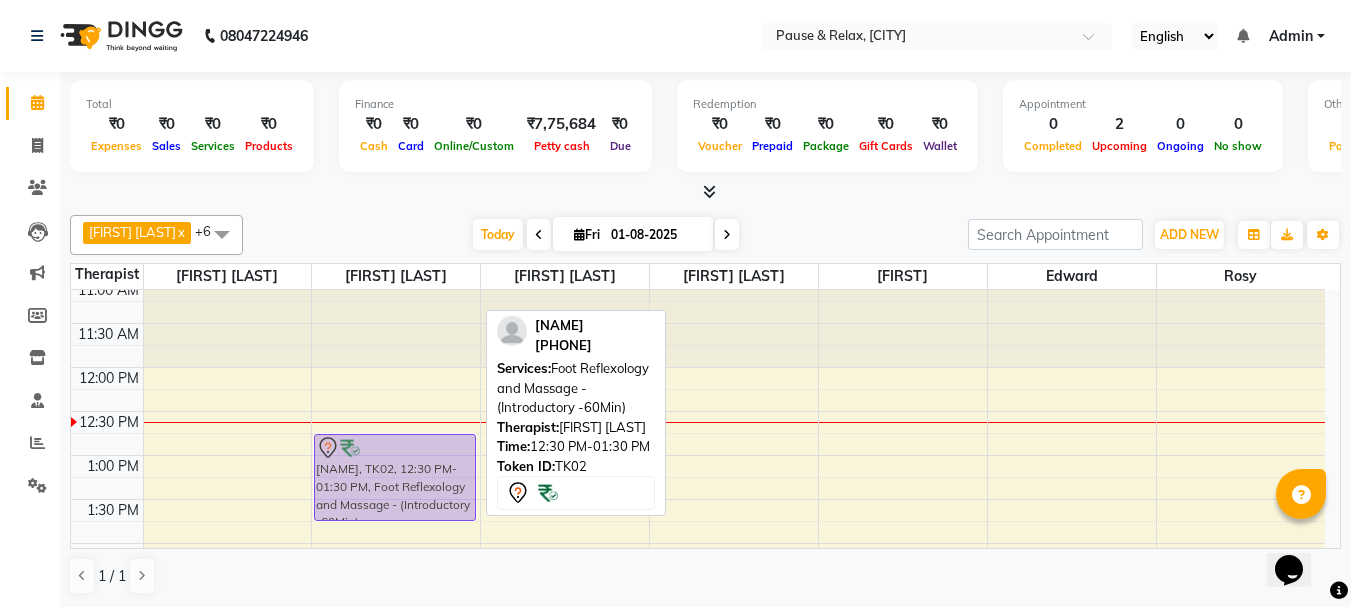 drag, startPoint x: 426, startPoint y: 488, endPoint x: 423, endPoint y: 520, distance: 32.140316 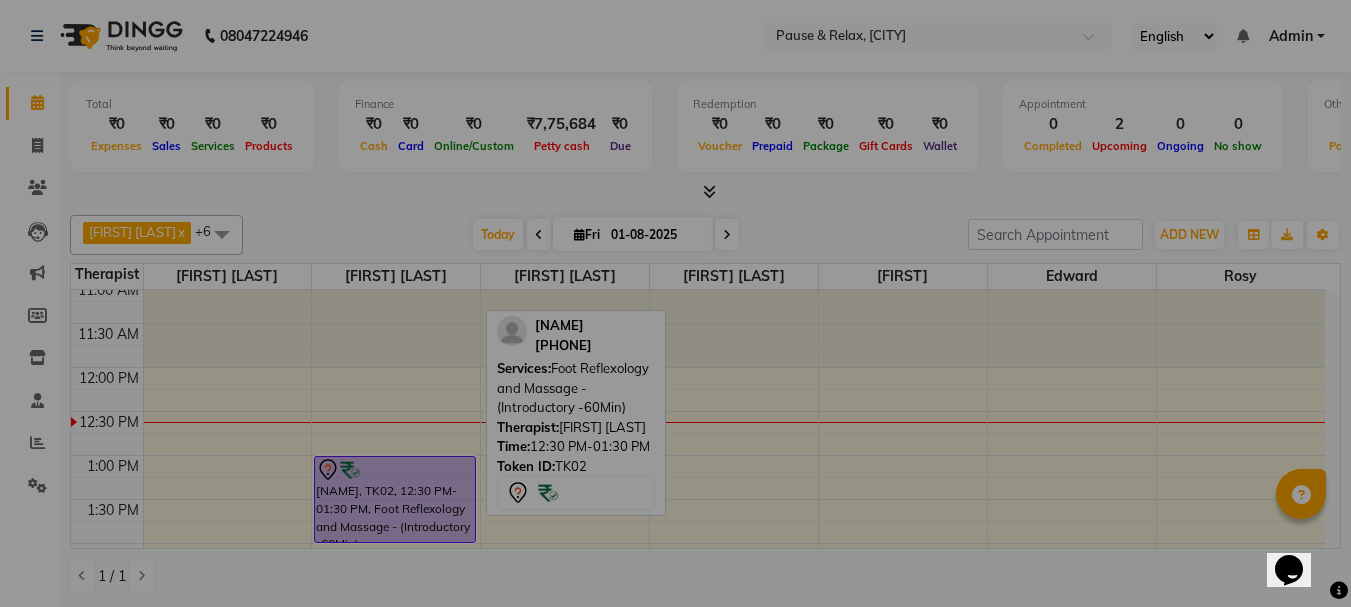 scroll, scrollTop: 11, scrollLeft: 0, axis: vertical 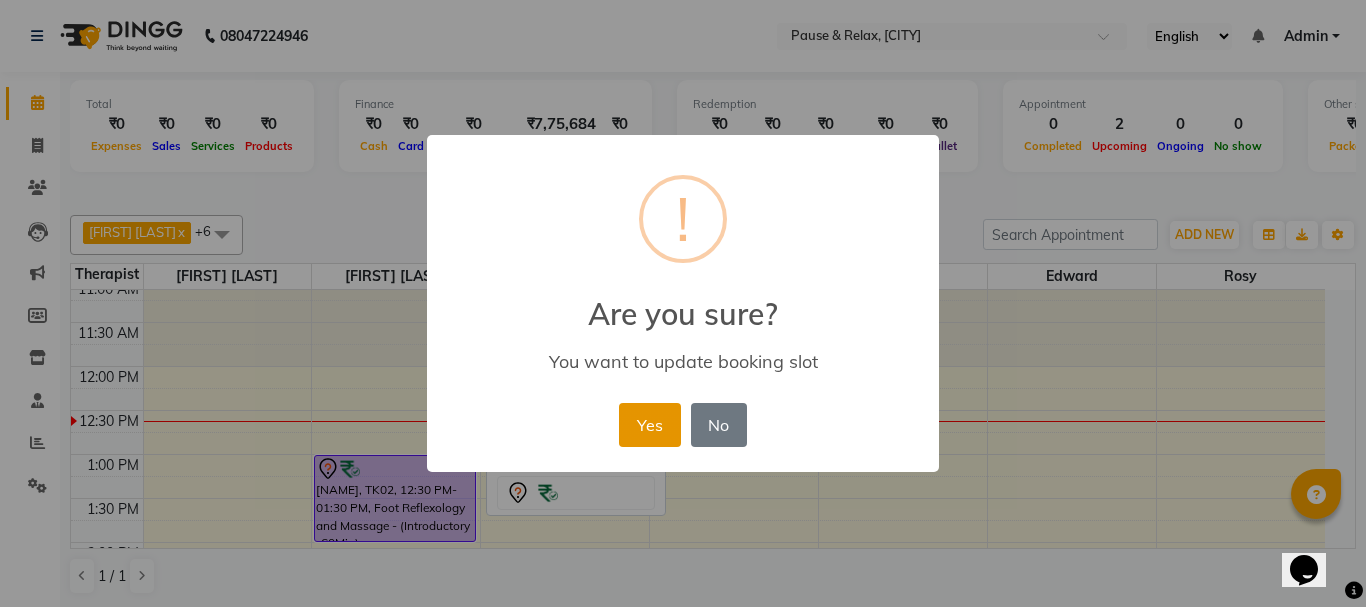 click on "Yes" at bounding box center (649, 425) 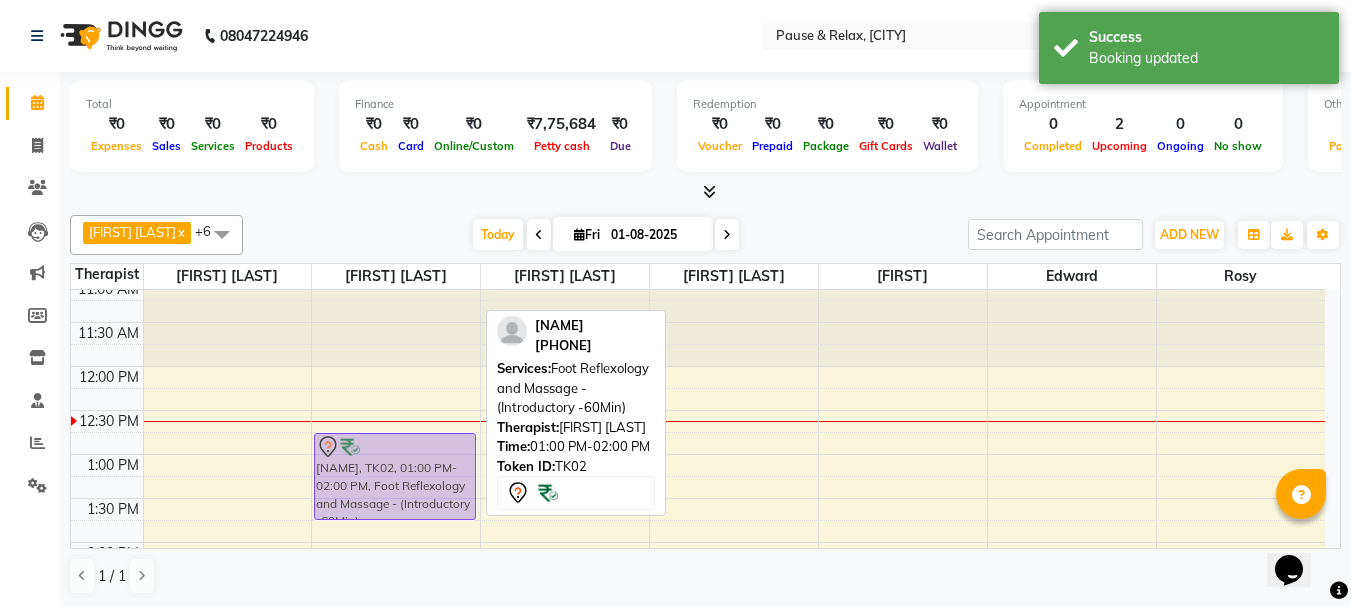drag, startPoint x: 438, startPoint y: 505, endPoint x: 434, endPoint y: 483, distance: 22.36068 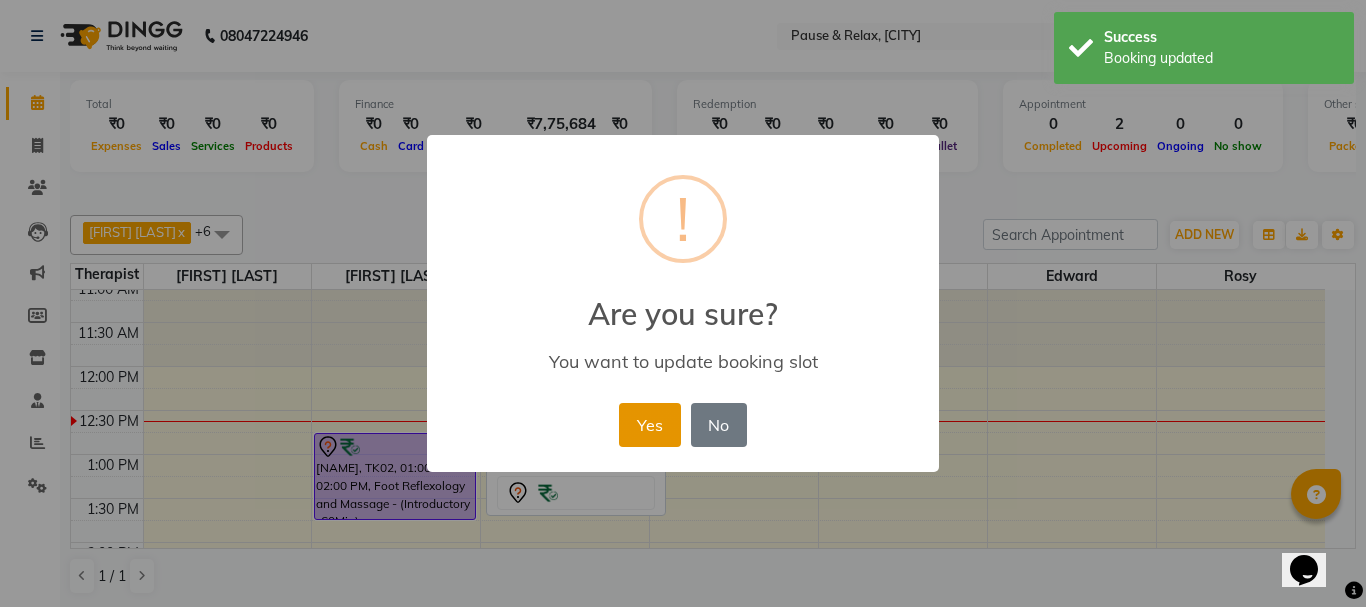 click on "Yes" at bounding box center (649, 425) 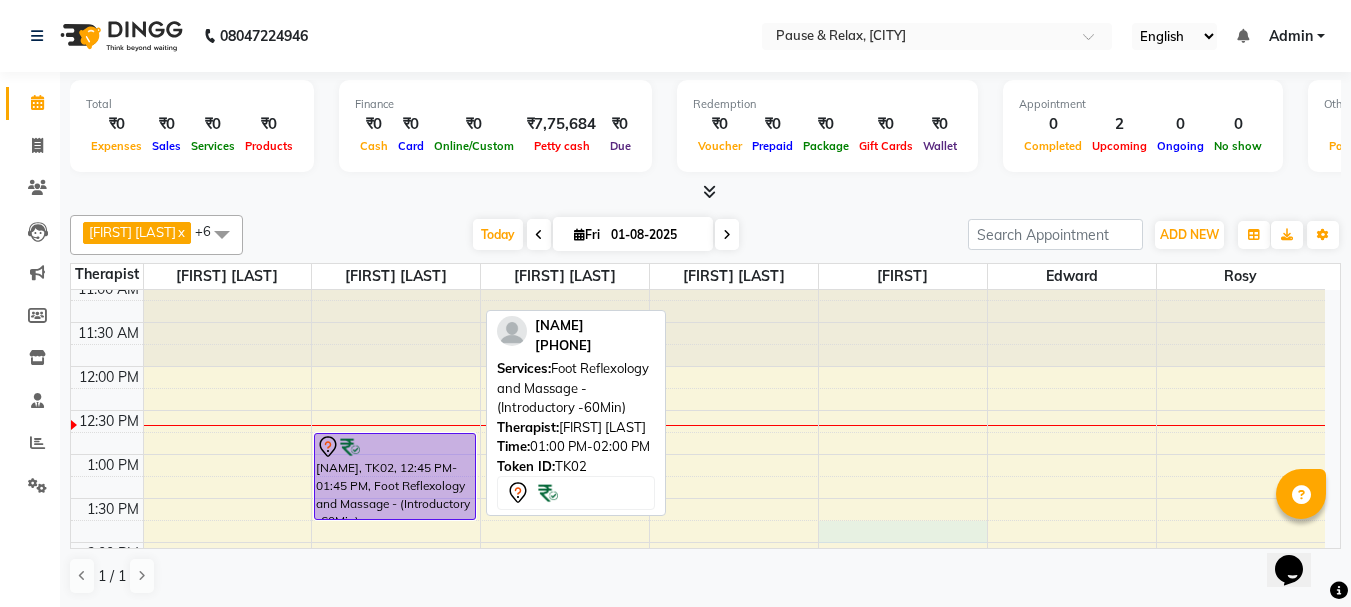 click on "11:00 AM 11:30 AM 12:00 PM 12:30 PM 1:00 PM 1:30 PM 2:00 PM 2:30 PM 3:00 PM 3:30 PM 4:00 PM 4:30 PM 5:00 PM 5:30 PM 6:00 PM 6:30 PM 7:00 PM 7:30 PM 8:00 PM 8:30 PM 9:00 PM 9:30 PM" at bounding box center (698, 762) 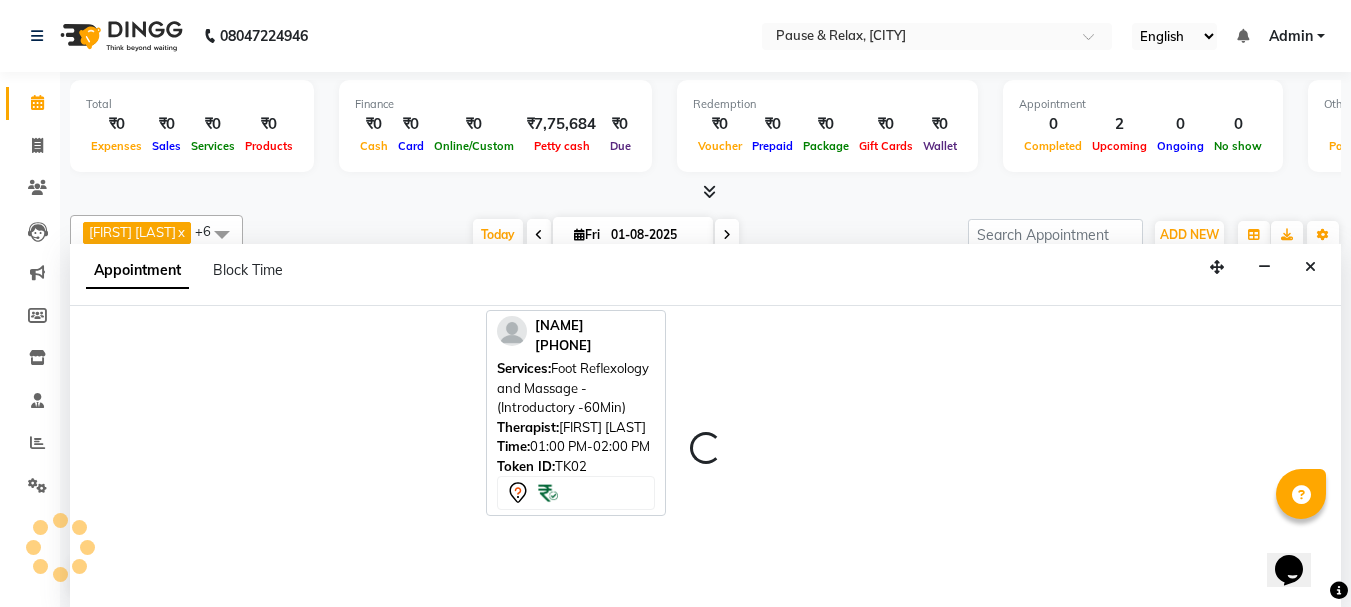 scroll, scrollTop: 1, scrollLeft: 0, axis: vertical 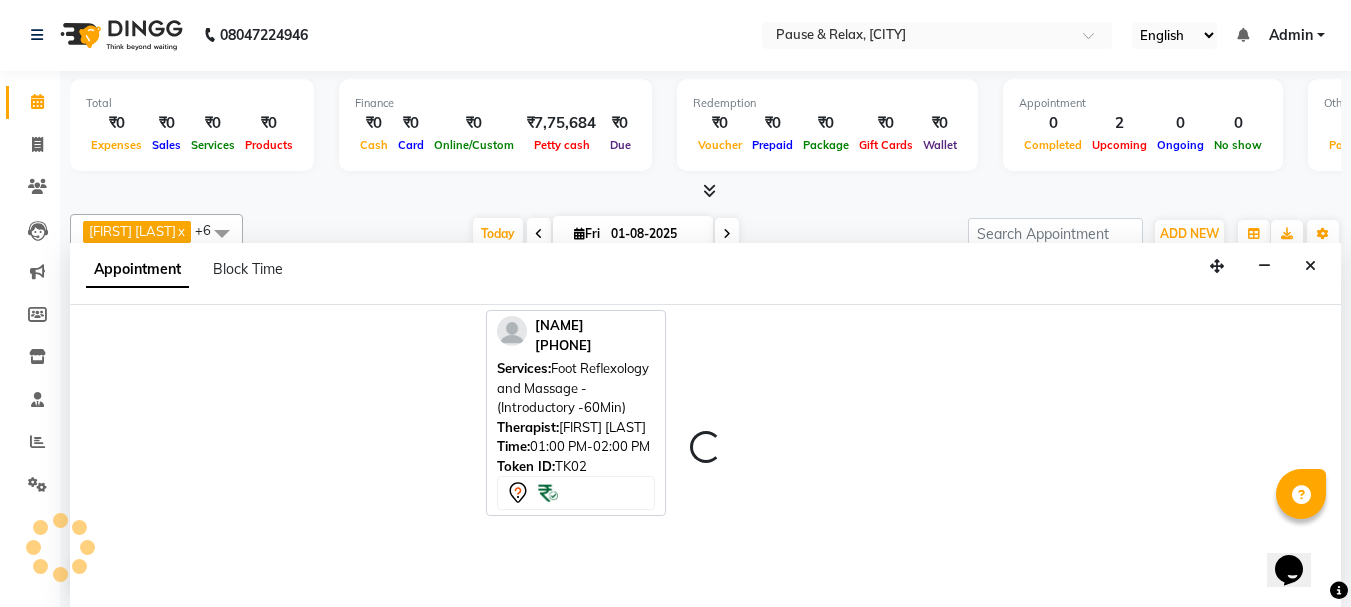 select on "82842" 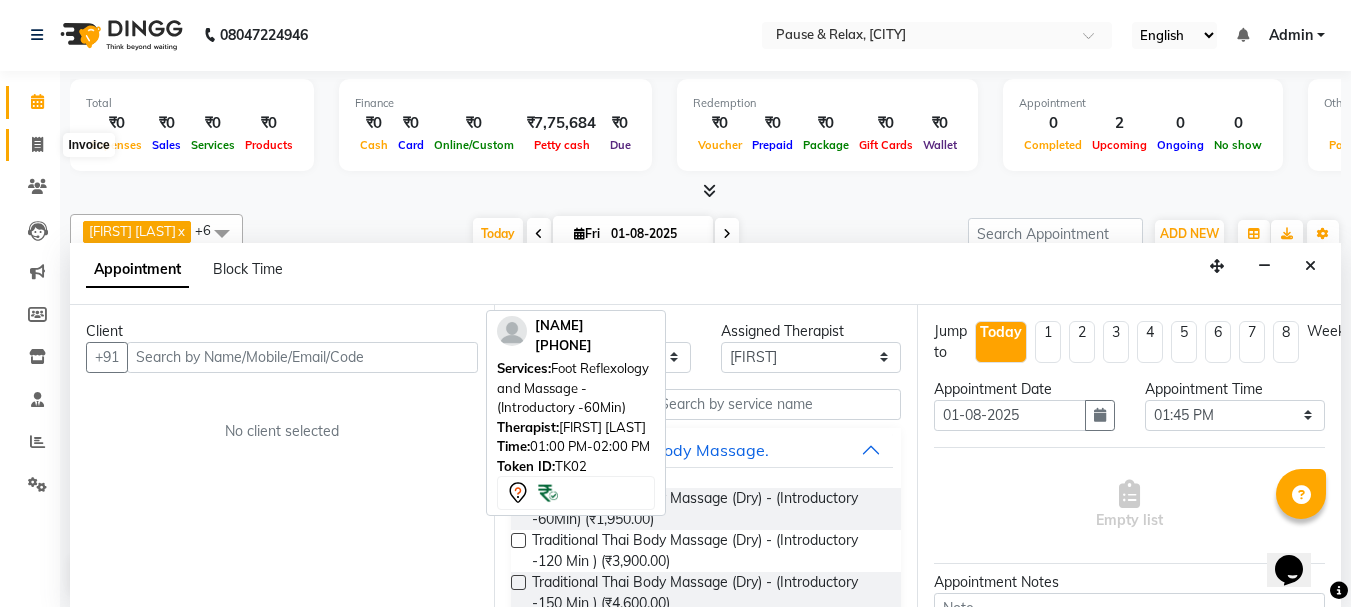 click 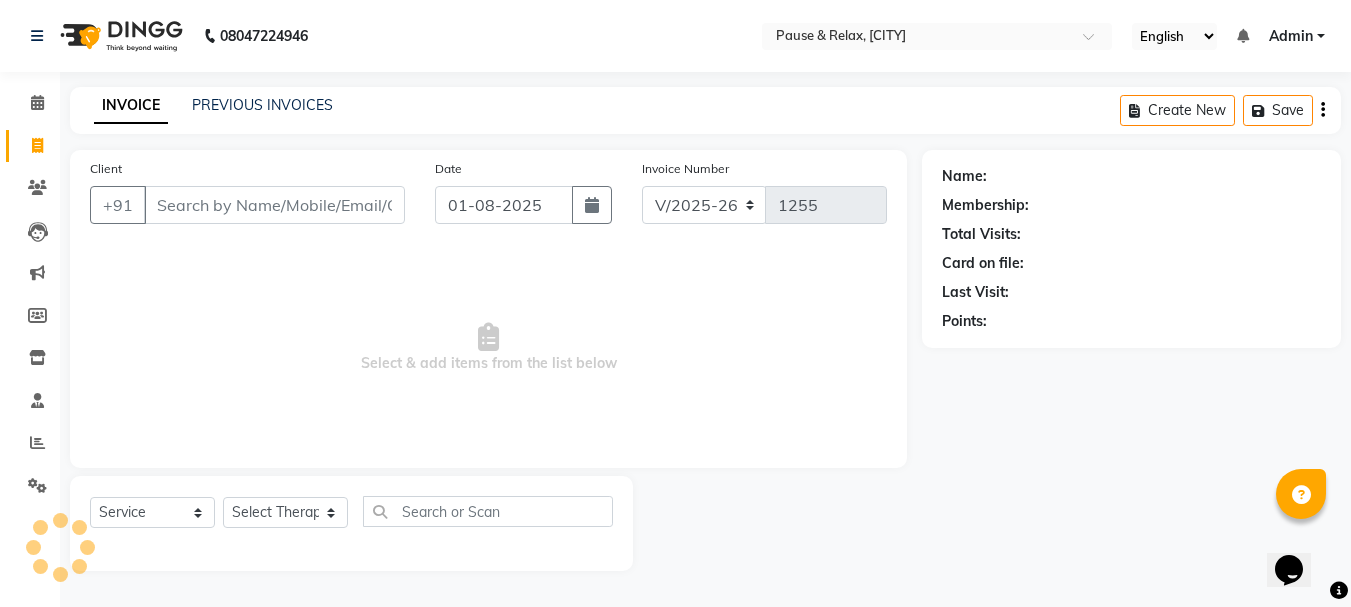 scroll, scrollTop: 0, scrollLeft: 0, axis: both 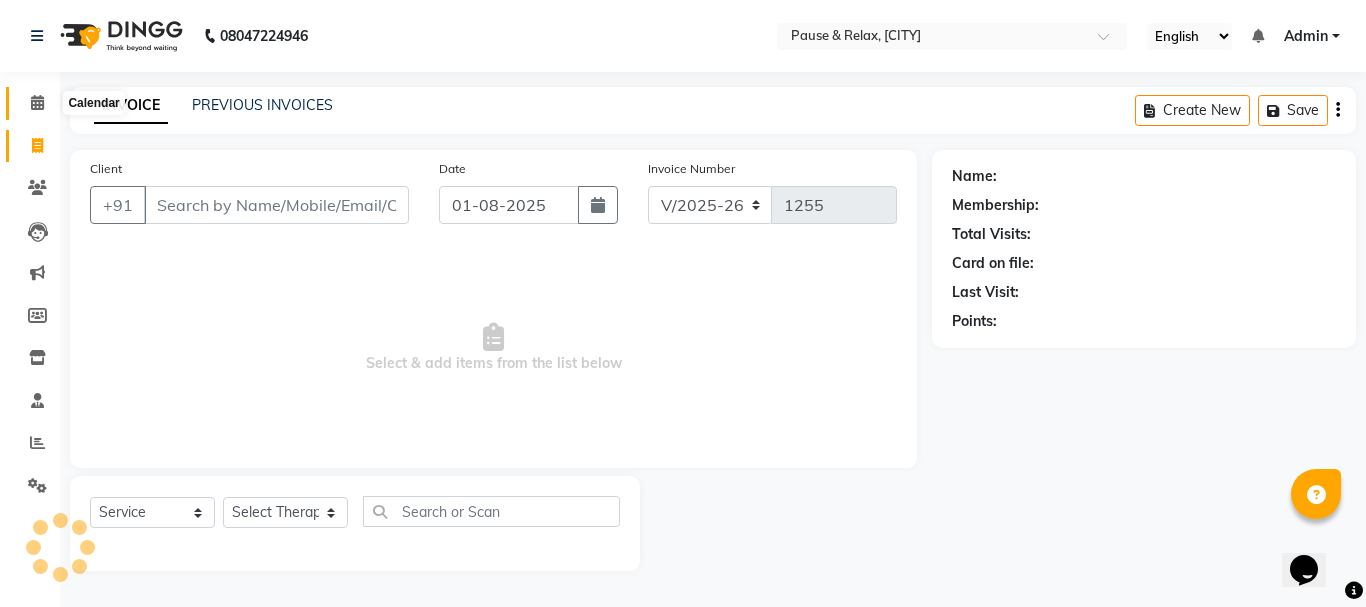 click 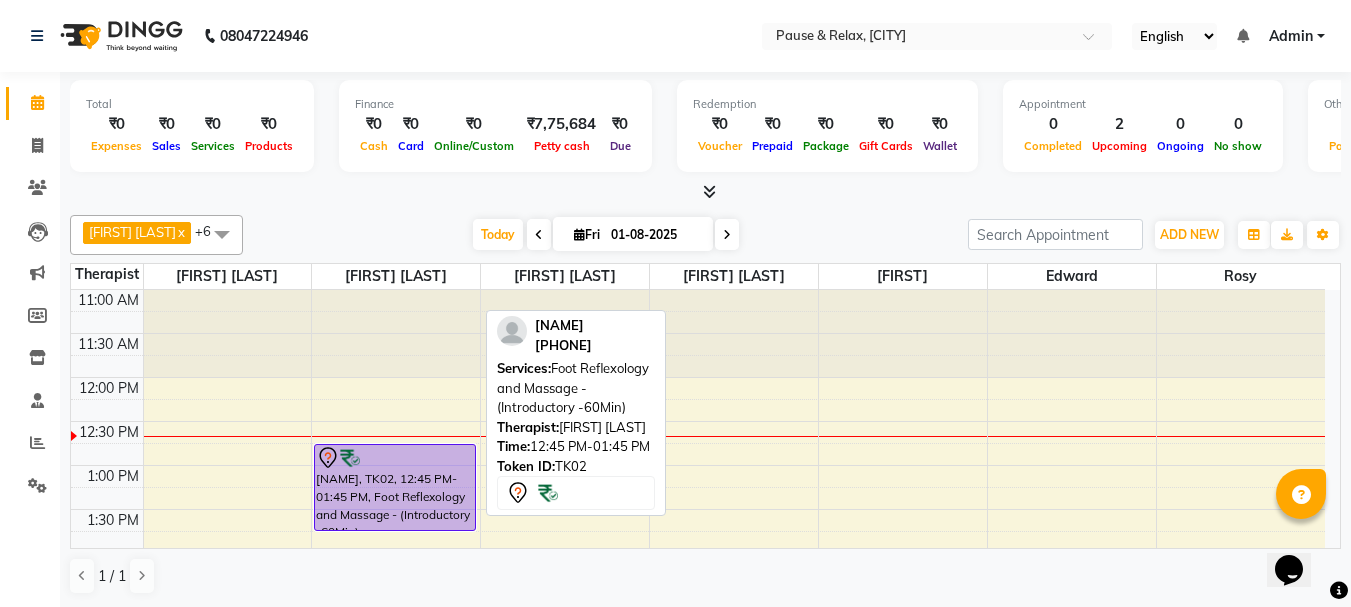 click on "Shyamlee J, TK02, 12:45 PM-01:45 PM, Foot Reflexology and Massage - (Introductory -60Min)" at bounding box center (395, 487) 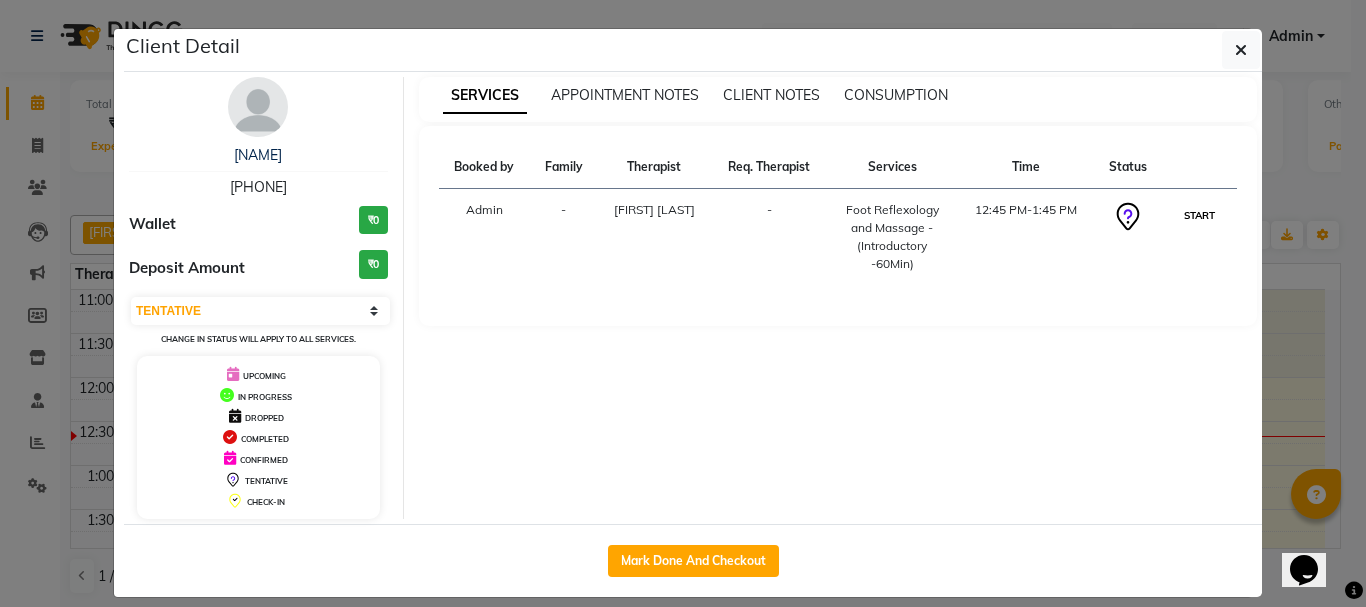 click on "START" at bounding box center [1199, 215] 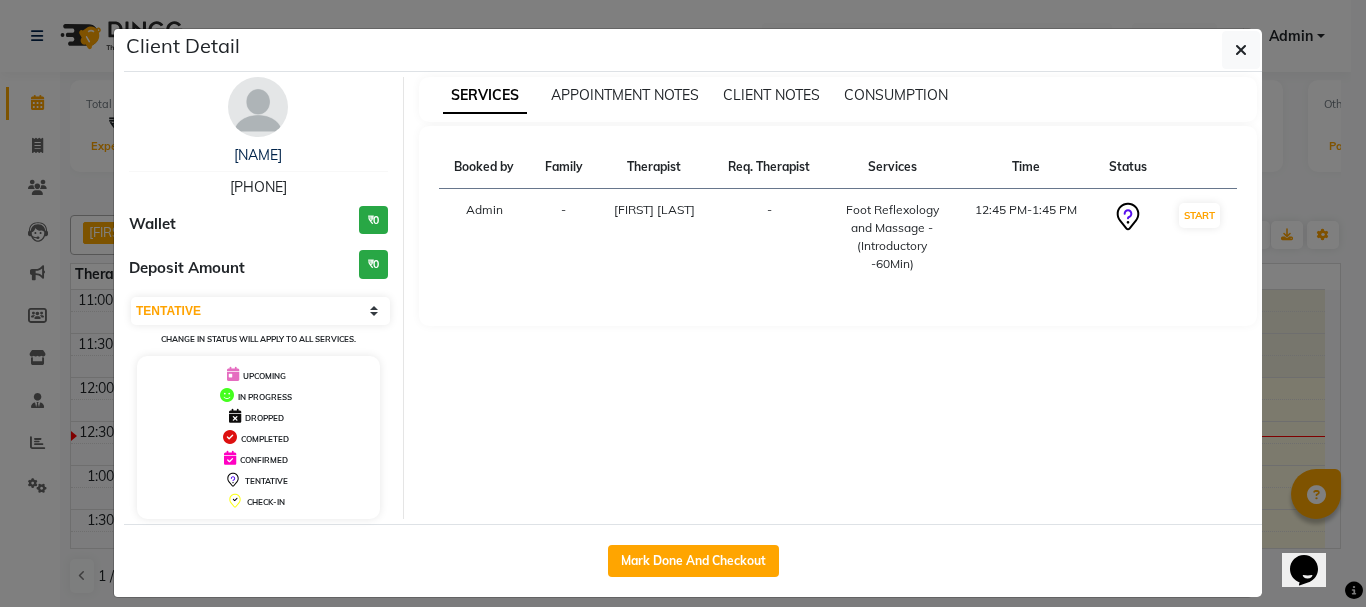 select on "1" 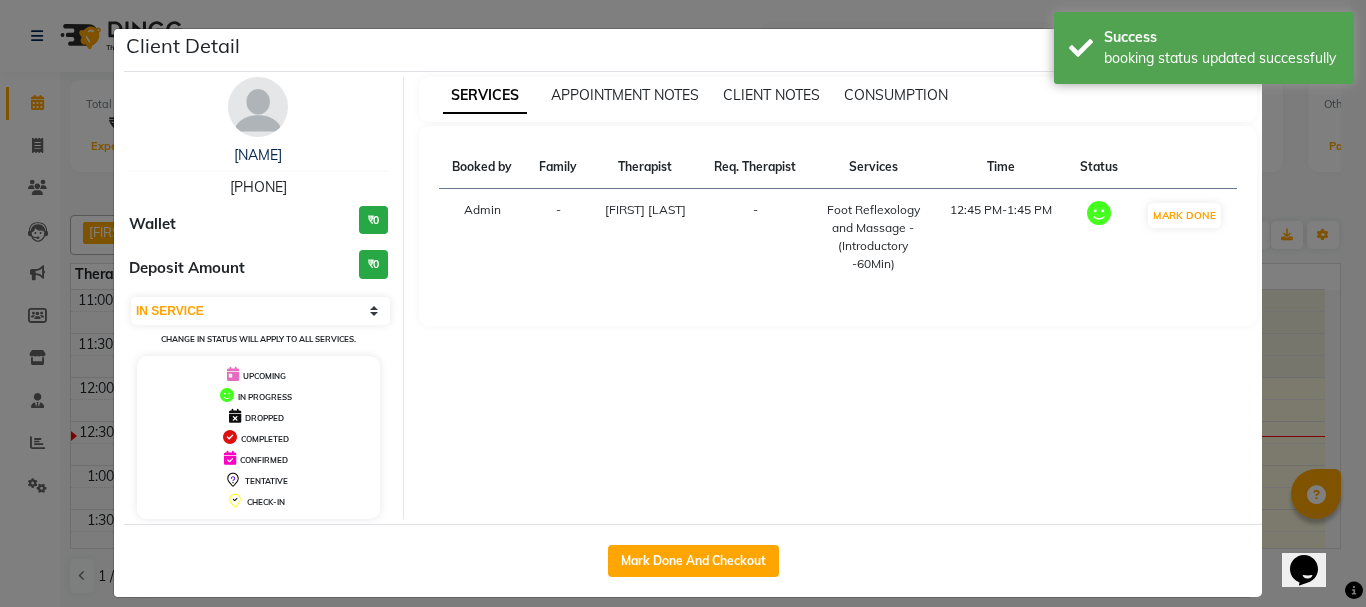 click on "Client Detail  Shyamlee J   9833743371 Wallet ₹0 Deposit Amount  ₹0  Select IN SERVICE CONFIRMED TENTATIVE CHECK IN MARK DONE DROPPED UPCOMING Change in status will apply to all services. UPCOMING IN PROGRESS DROPPED COMPLETED CONFIRMED TENTATIVE CHECK-IN SERVICES APPOINTMENT NOTES CLIENT NOTES CONSUMPTION Booked by Family Therapist Req. Therapist Services Time Status  Admin  - Bindu Lepcha -  Foot Reflexology and Massage - (Introductory -60Min)   12:45 PM-1:45 PM   MARK DONE   Mark Done And Checkout" 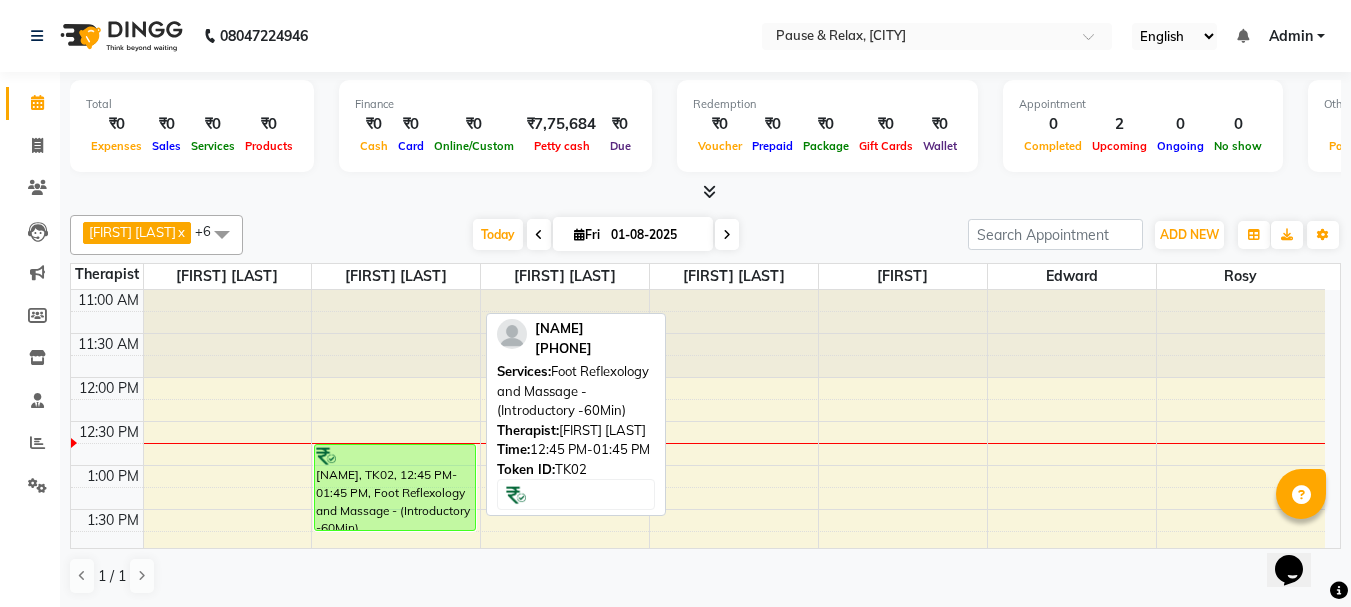 click on "Shyamlee J, TK02, 12:45 PM-01:45 PM, Foot Reflexology and Massage - (Introductory -60Min)" at bounding box center [395, 487] 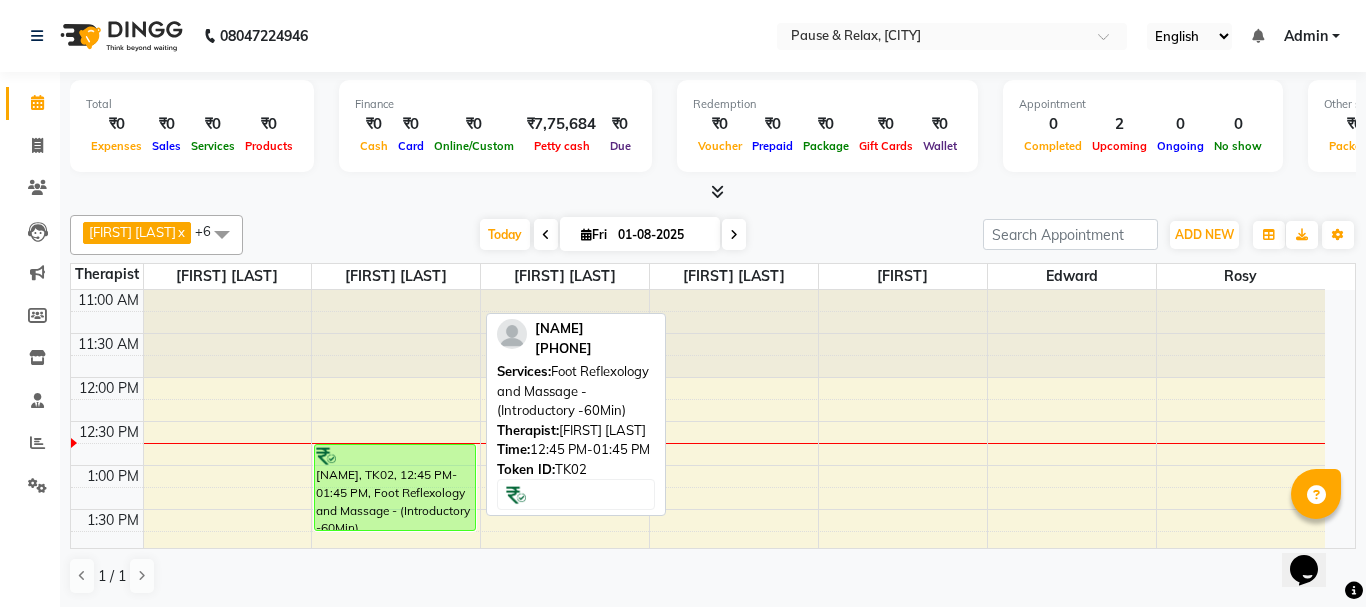 select on "1" 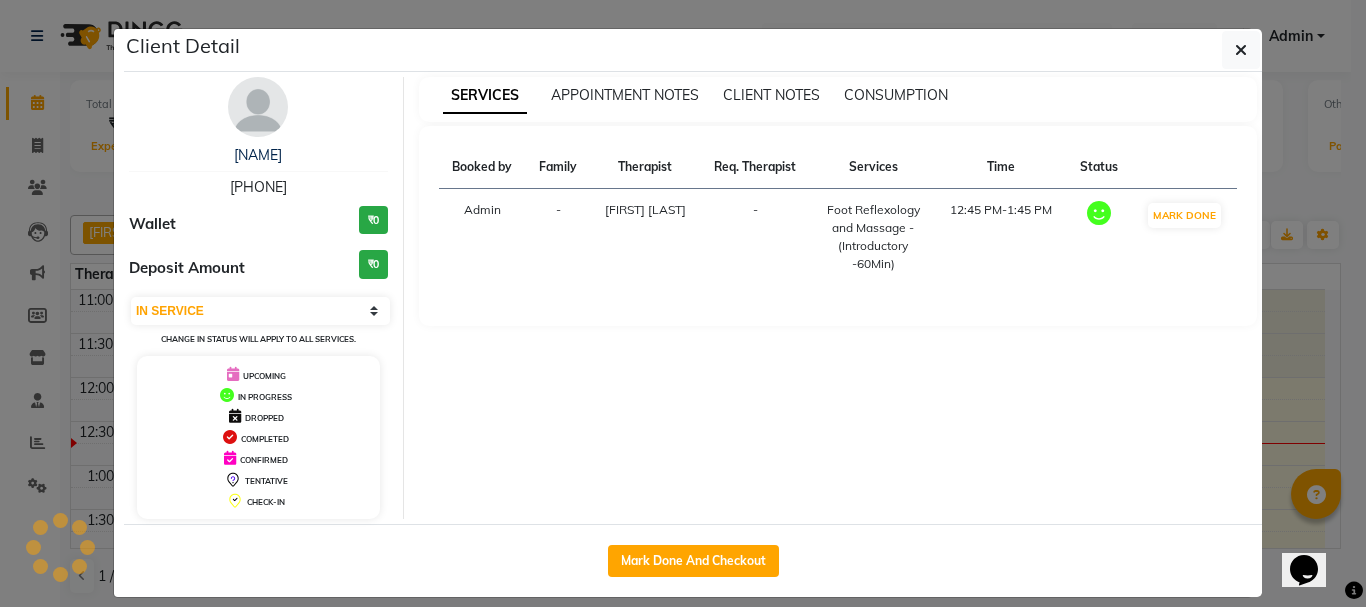 drag, startPoint x: 211, startPoint y: 183, endPoint x: 320, endPoint y: 184, distance: 109.004585 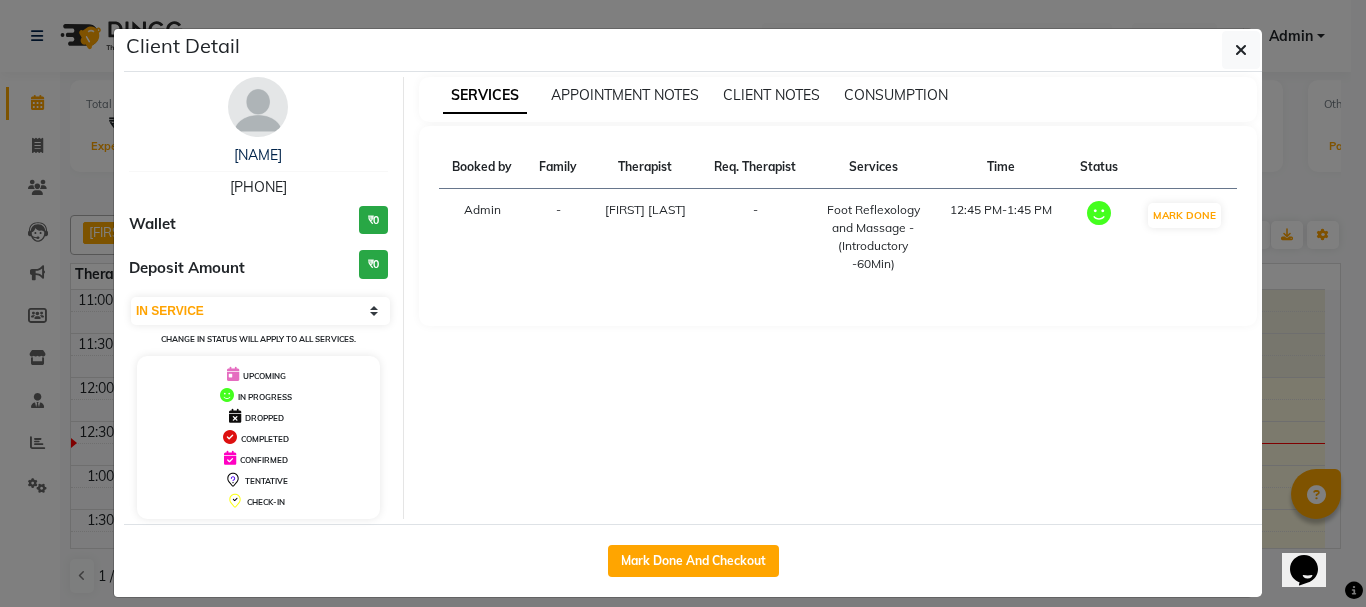 copy on "[PHONE]" 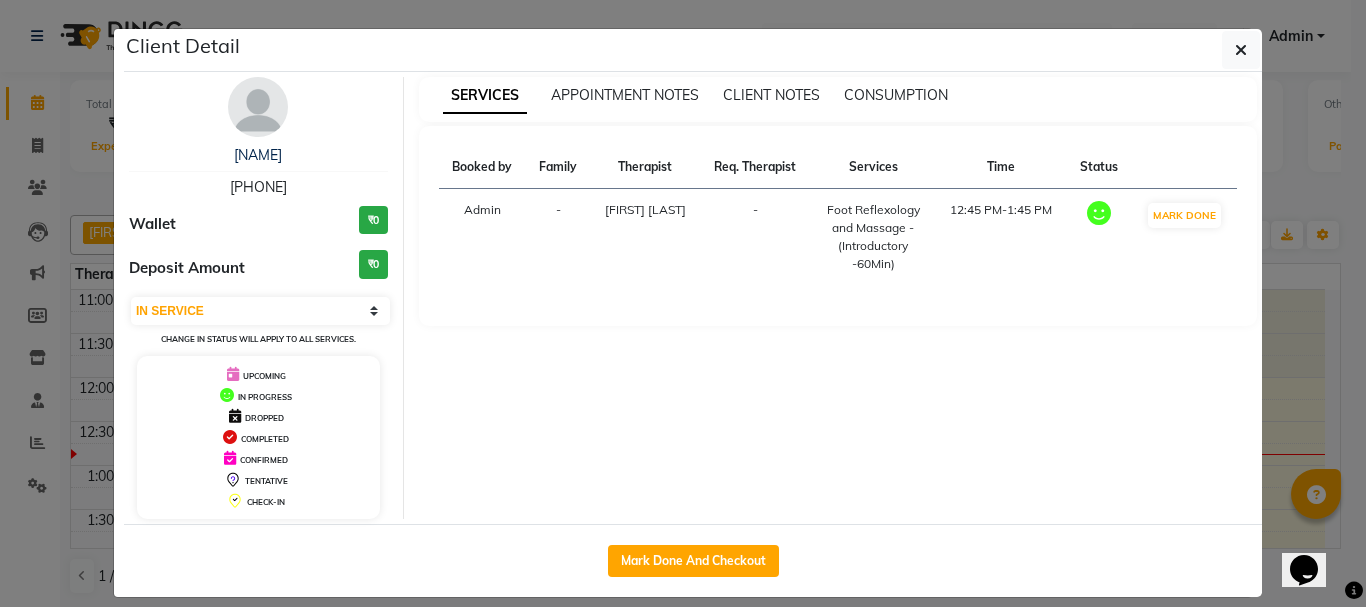 click on "Client Detail  Shyamlee J   9833743371 Wallet ₹0 Deposit Amount  ₹0  Select IN SERVICE CONFIRMED TENTATIVE CHECK IN MARK DONE DROPPED UPCOMING Change in status will apply to all services. UPCOMING IN PROGRESS DROPPED COMPLETED CONFIRMED TENTATIVE CHECK-IN SERVICES APPOINTMENT NOTES CLIENT NOTES CONSUMPTION Booked by Family Therapist Req. Therapist Services Time Status  Admin  - Bindu Lepcha -  Foot Reflexology and Massage - (Introductory -60Min)   12:45 PM-1:45 PM   MARK DONE   Mark Done And Checkout" 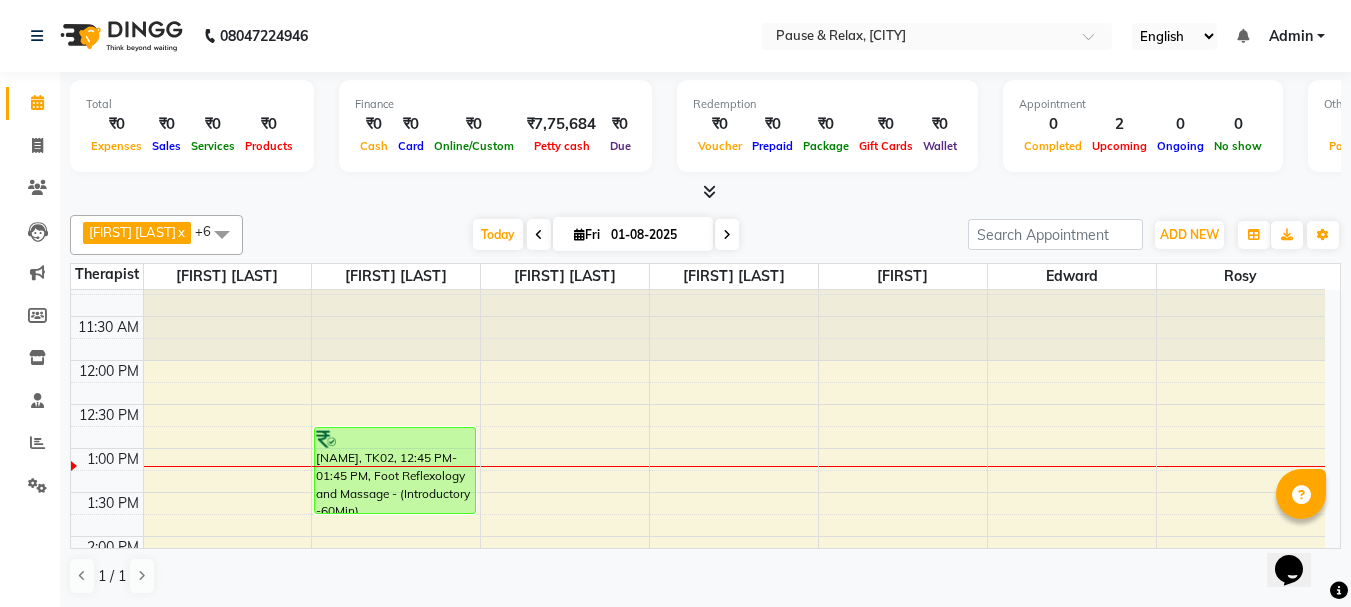 scroll, scrollTop: 4, scrollLeft: 0, axis: vertical 